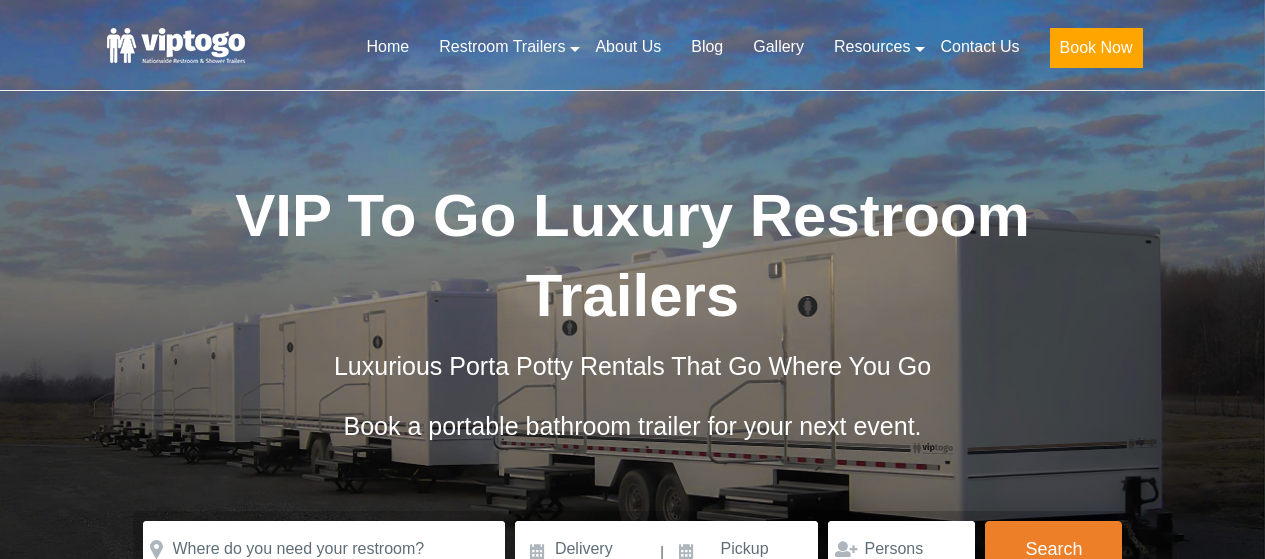 scroll, scrollTop: 0, scrollLeft: 0, axis: both 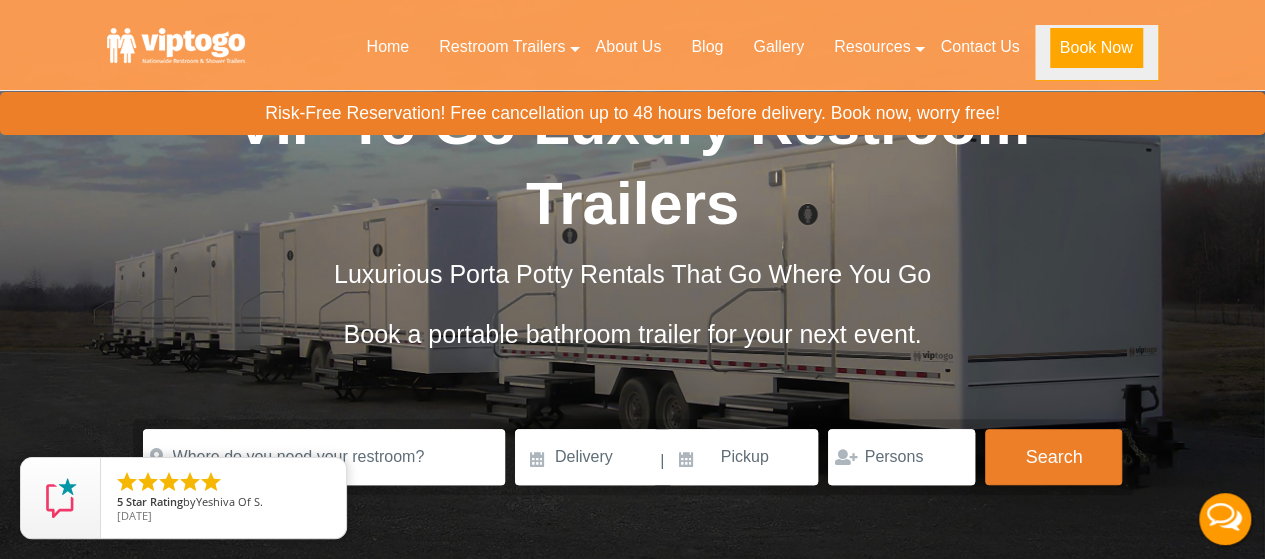 click on "Book Now" at bounding box center (1096, 48) 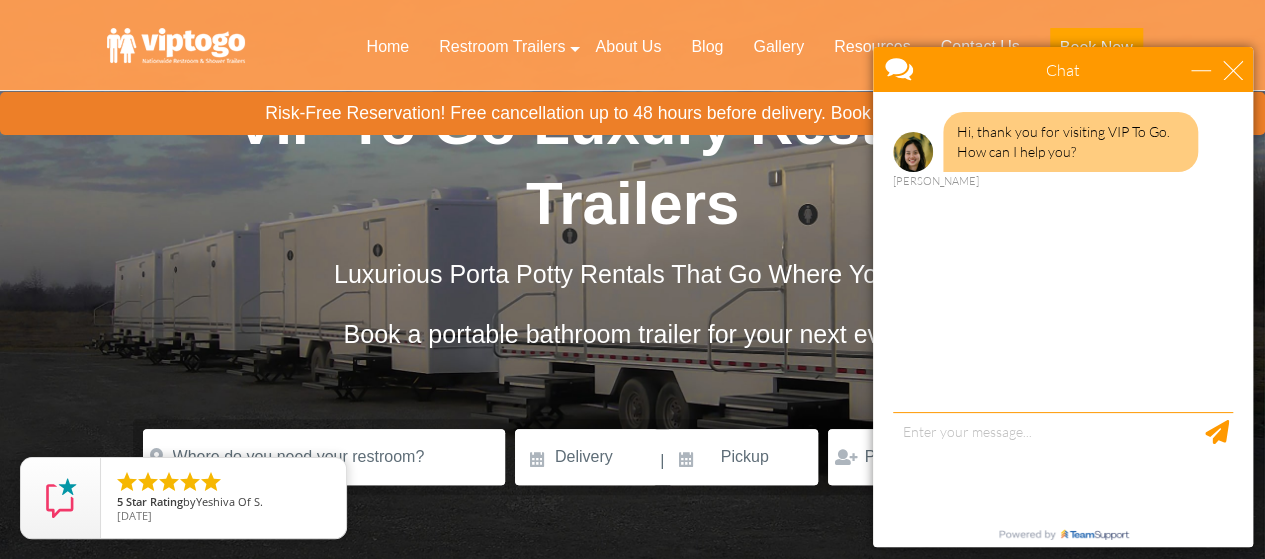 click at bounding box center [1063, 464] 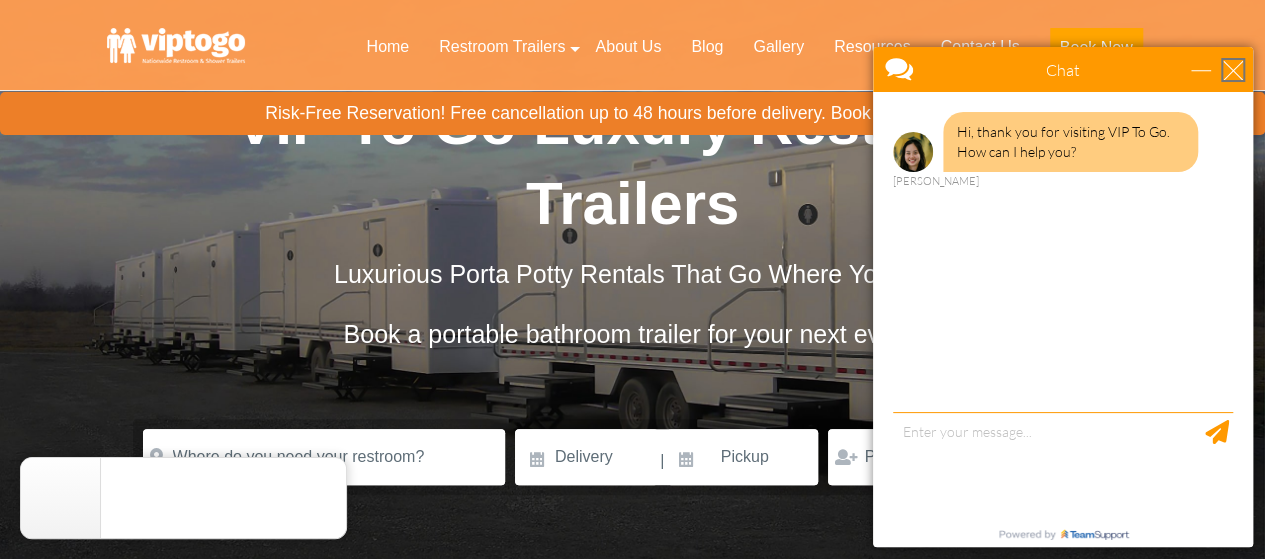 click at bounding box center [1233, 70] 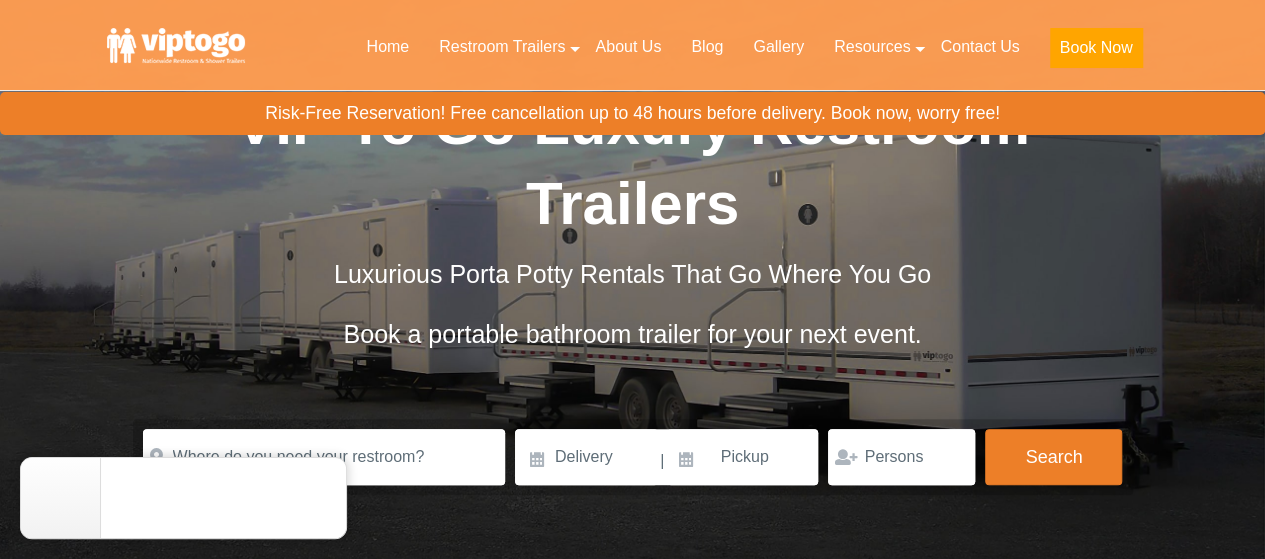 drag, startPoint x: 370, startPoint y: 27, endPoint x: 1231, endPoint y: 63, distance: 861.75226 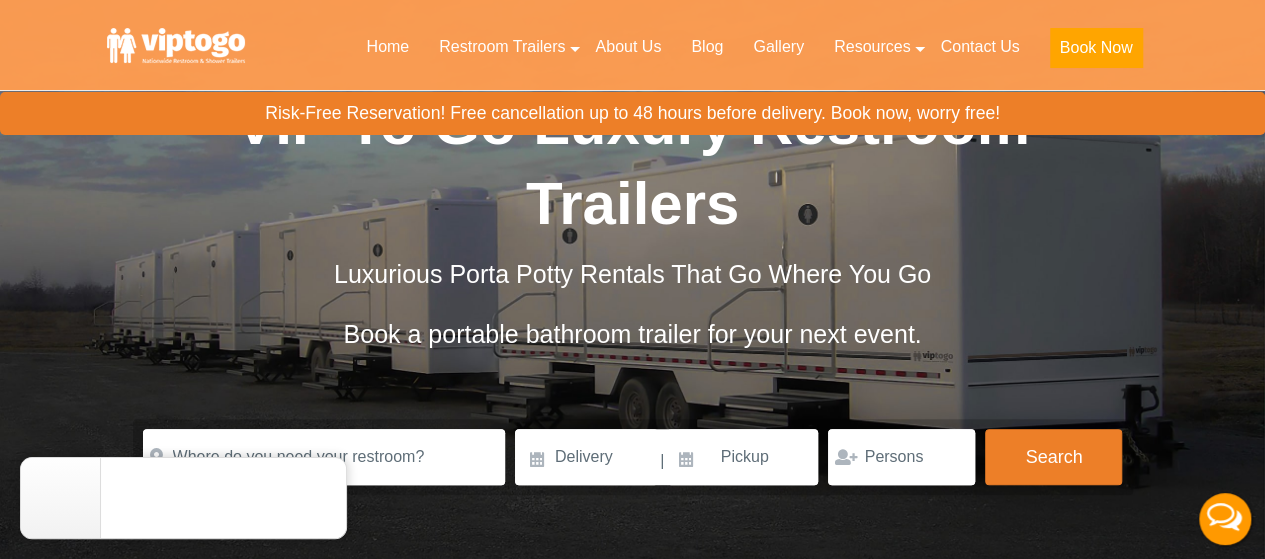 scroll, scrollTop: 0, scrollLeft: 0, axis: both 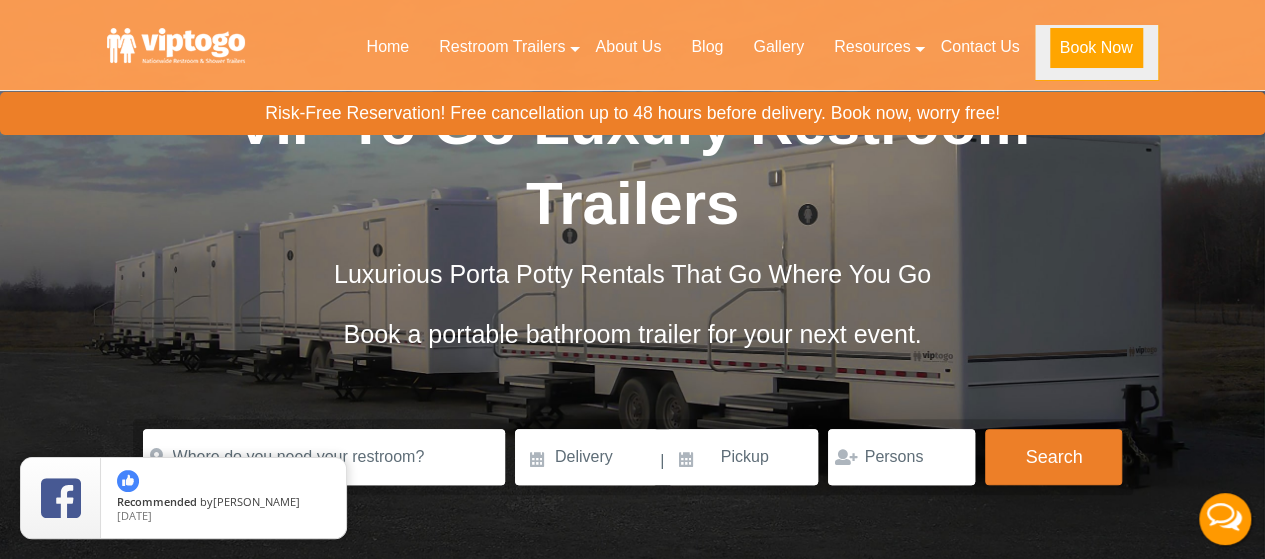 click on "Book Now" at bounding box center (1096, 48) 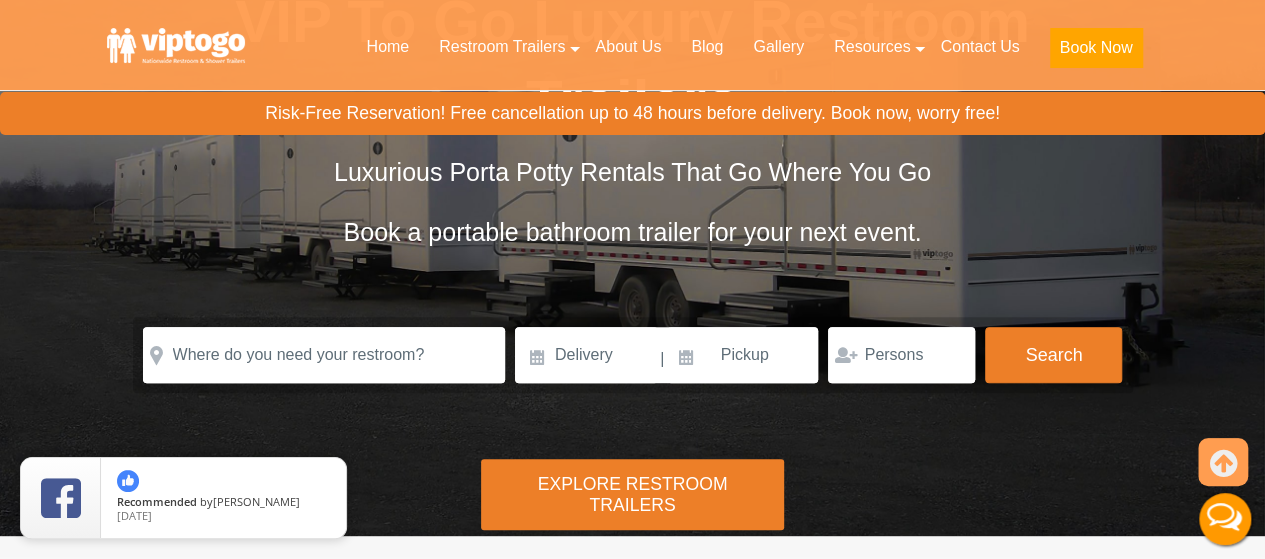 scroll, scrollTop: 196, scrollLeft: 0, axis: vertical 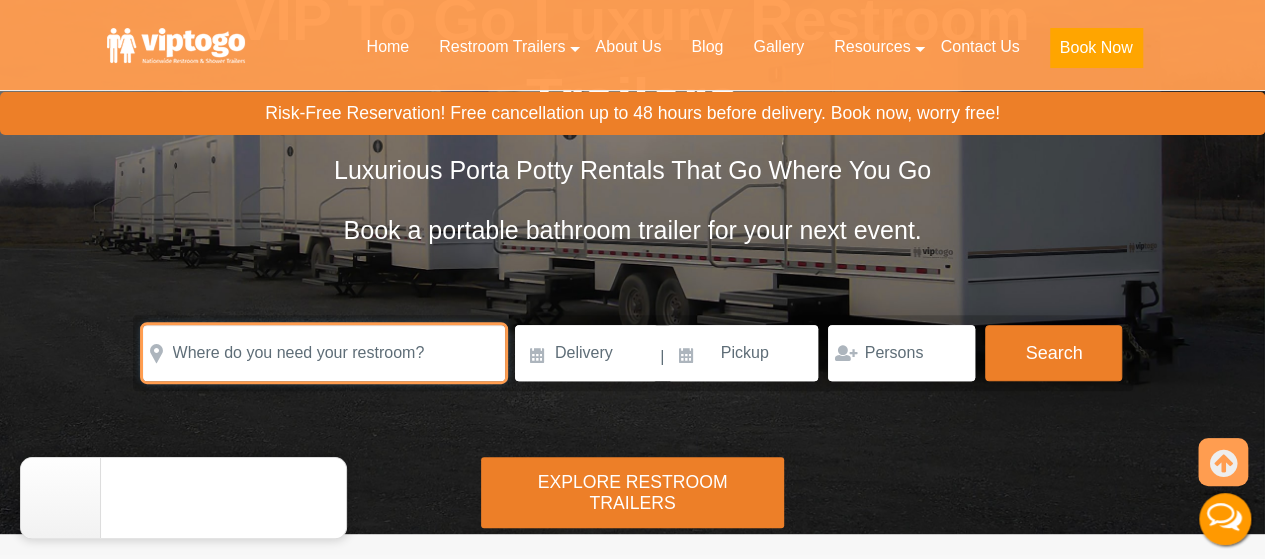 click at bounding box center [324, 353] 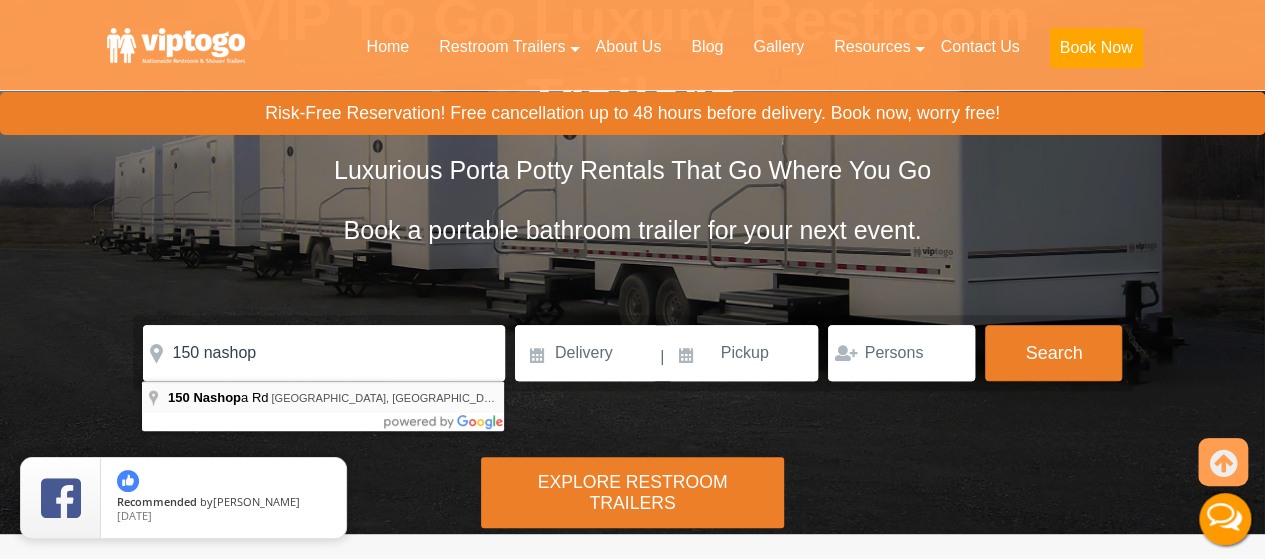 type on "150 Nashopa Rd, Bloomingburg, NY, USA" 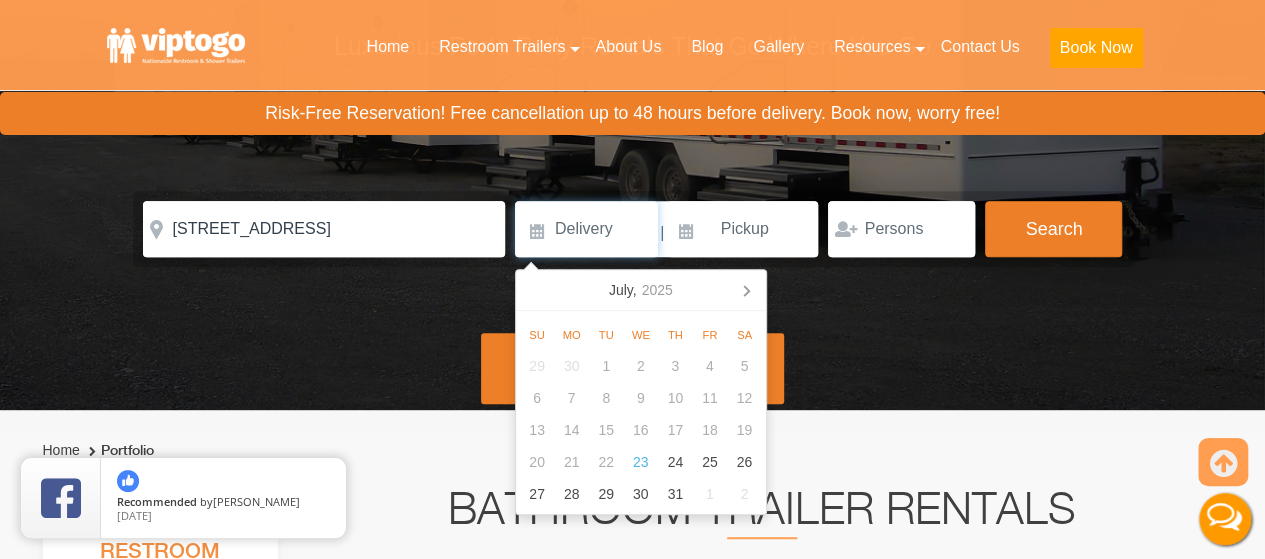 scroll, scrollTop: 324, scrollLeft: 0, axis: vertical 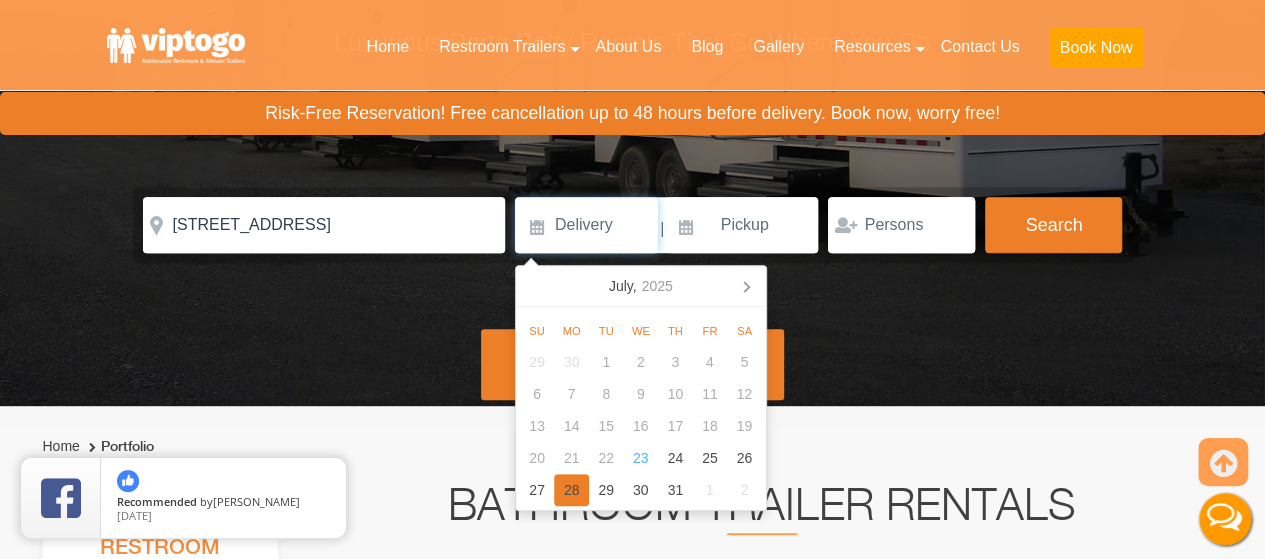 click on "28" at bounding box center [571, 490] 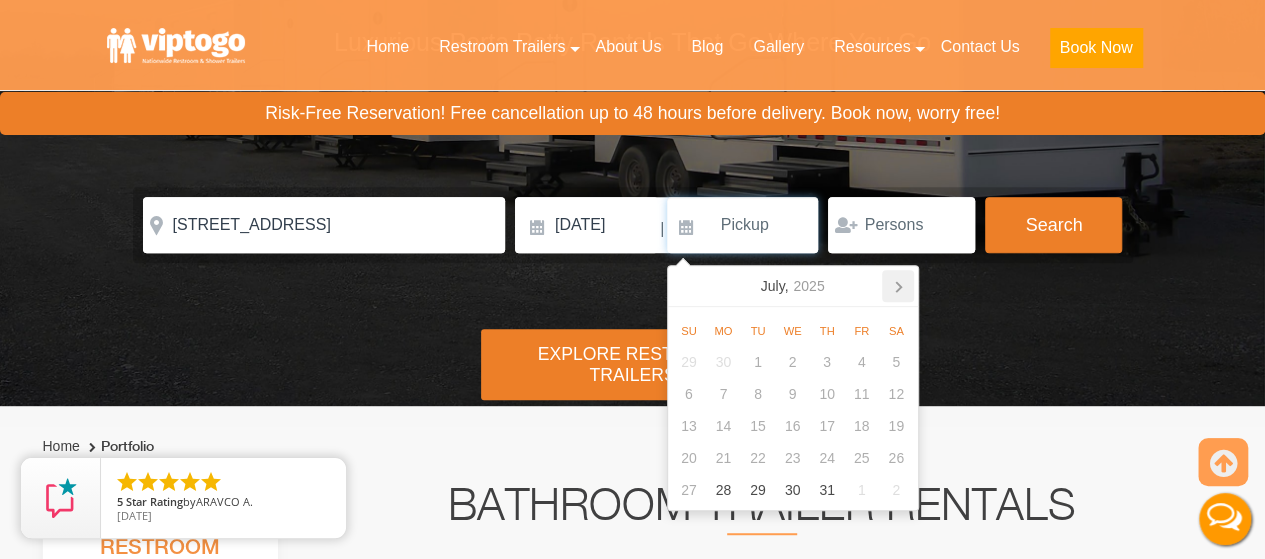 click 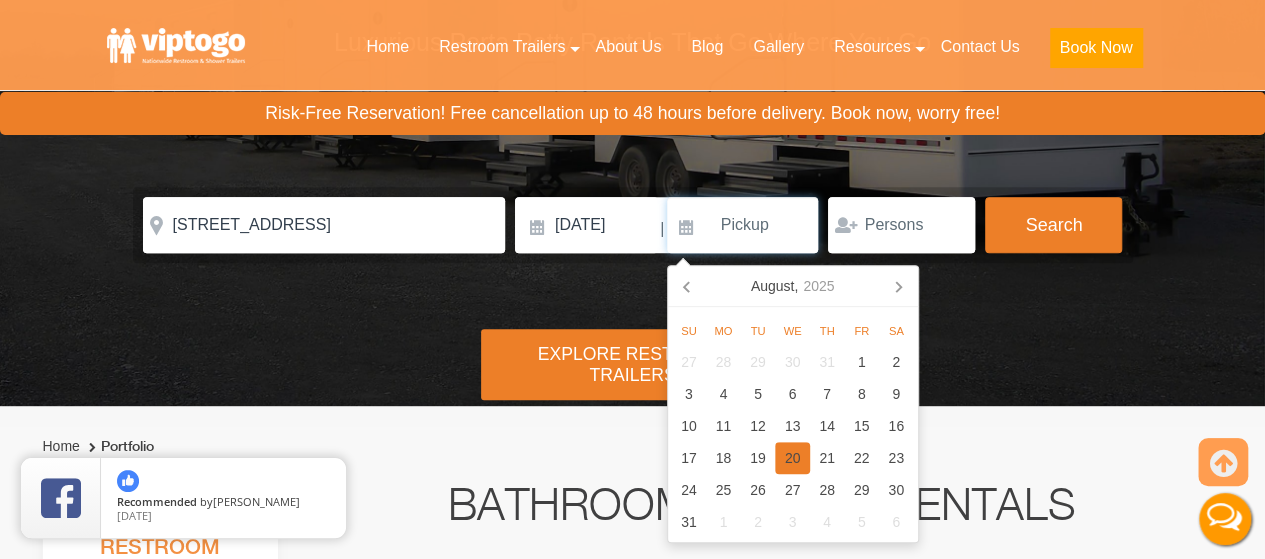 click on "20" at bounding box center [792, 458] 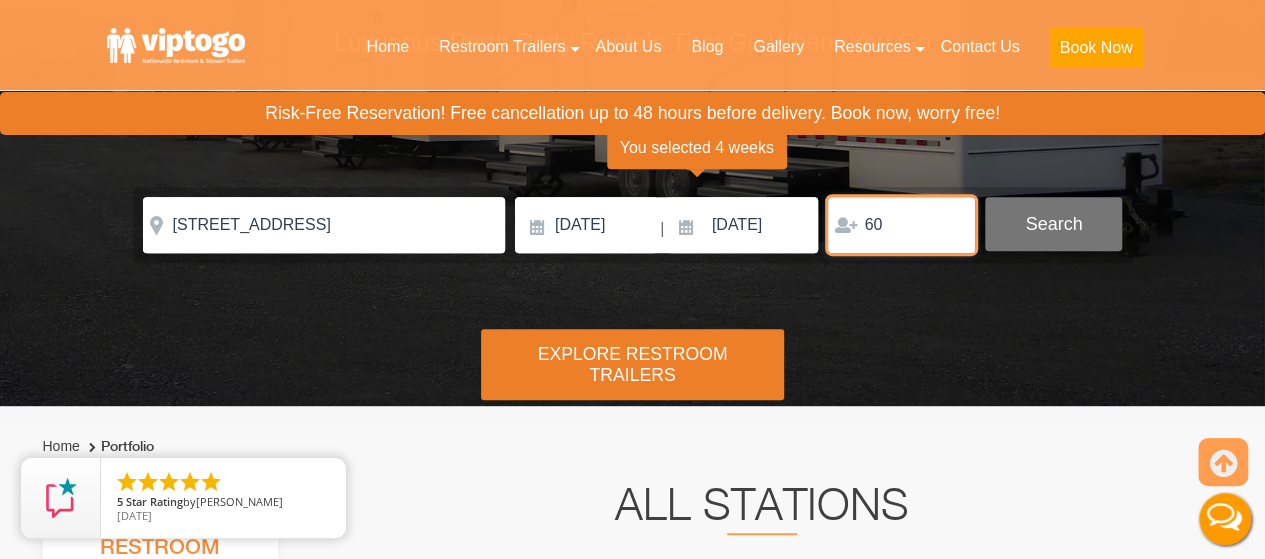 type on "60" 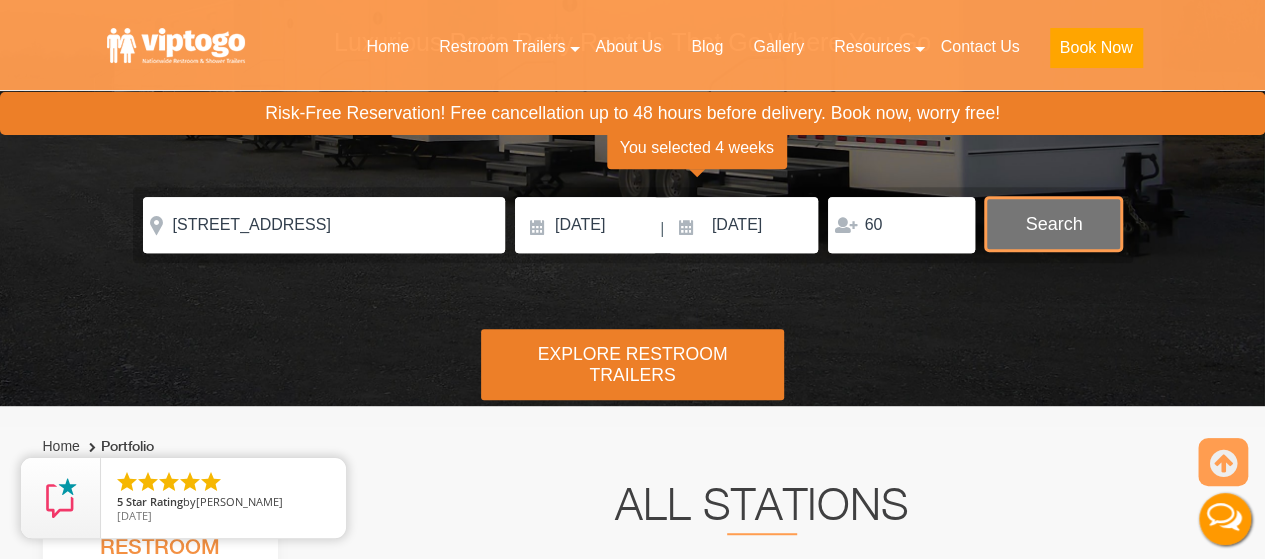 click on "Search" at bounding box center (1053, 224) 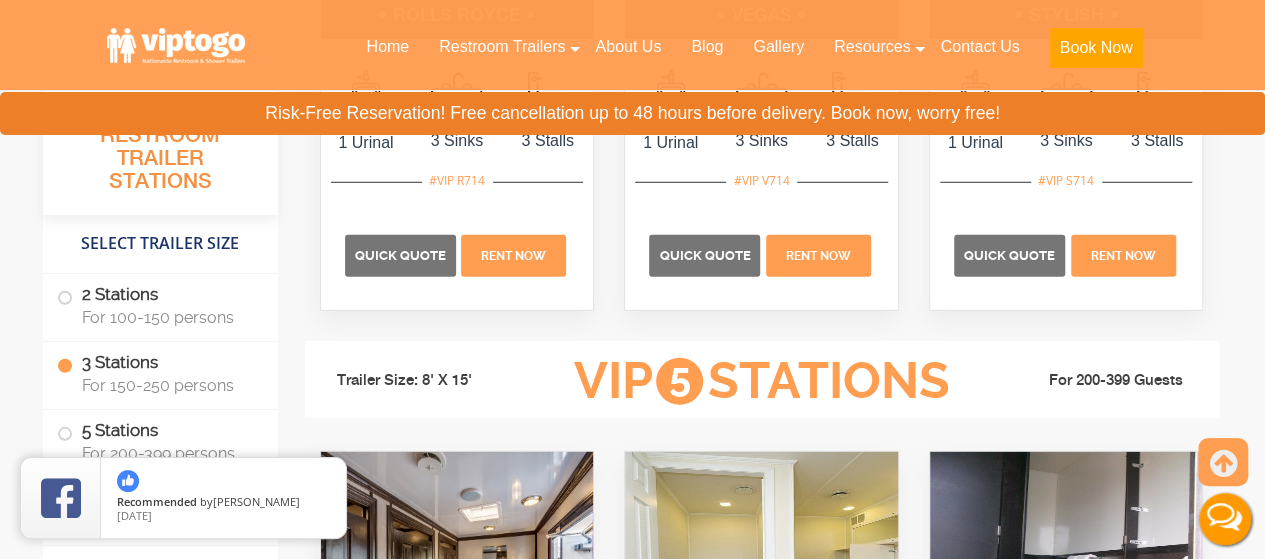 scroll, scrollTop: 2744, scrollLeft: 0, axis: vertical 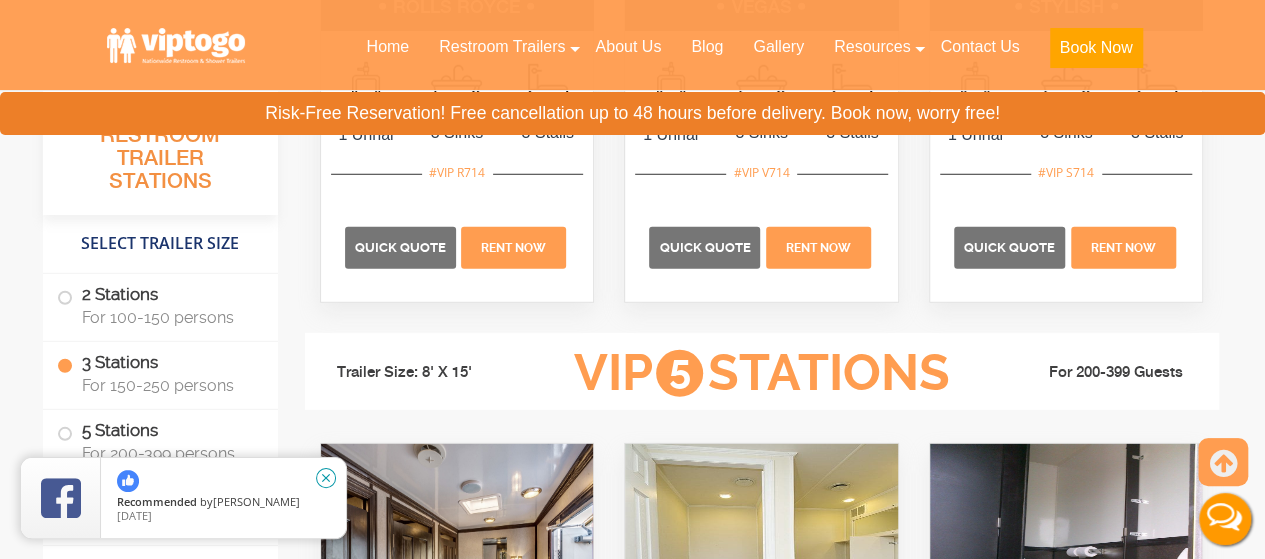 click on "close" at bounding box center (326, 478) 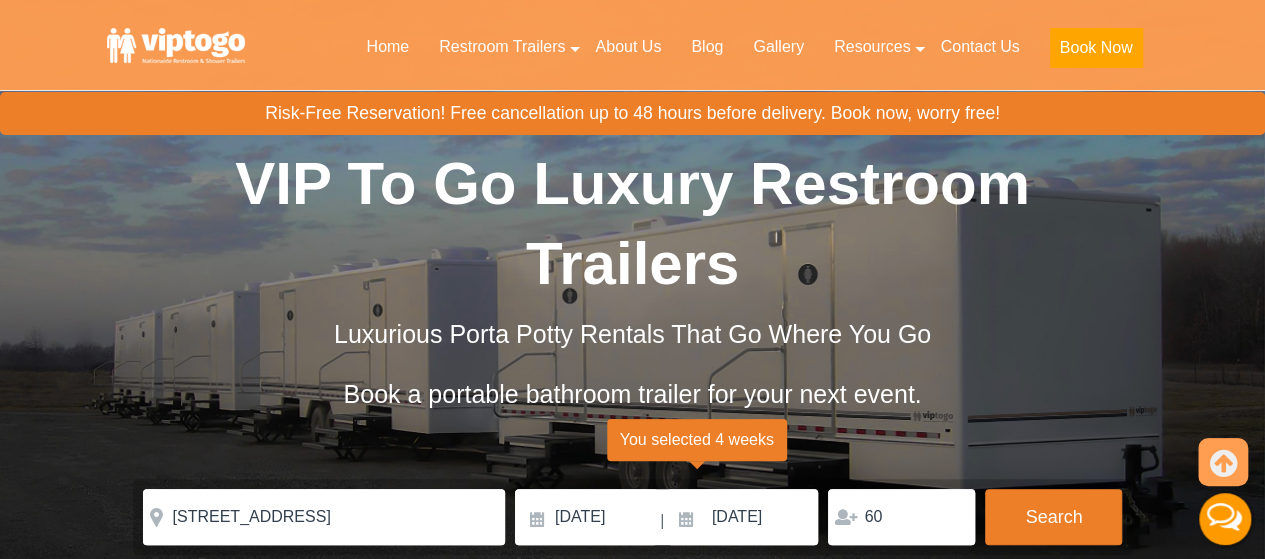 scroll, scrollTop: 0, scrollLeft: 0, axis: both 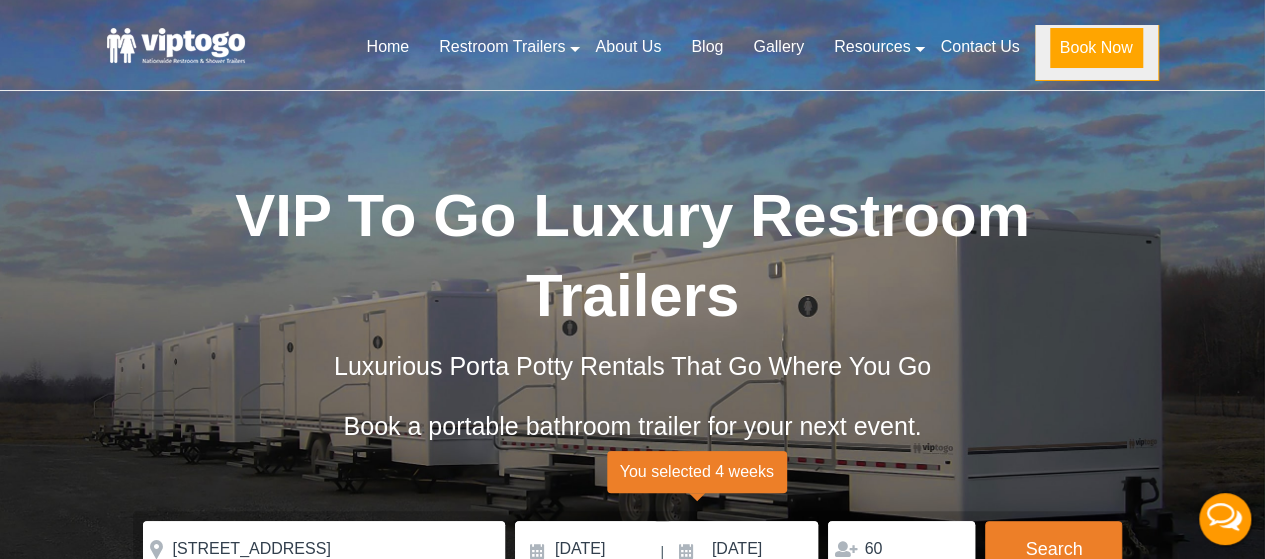 click on "Book Now" at bounding box center (1096, 48) 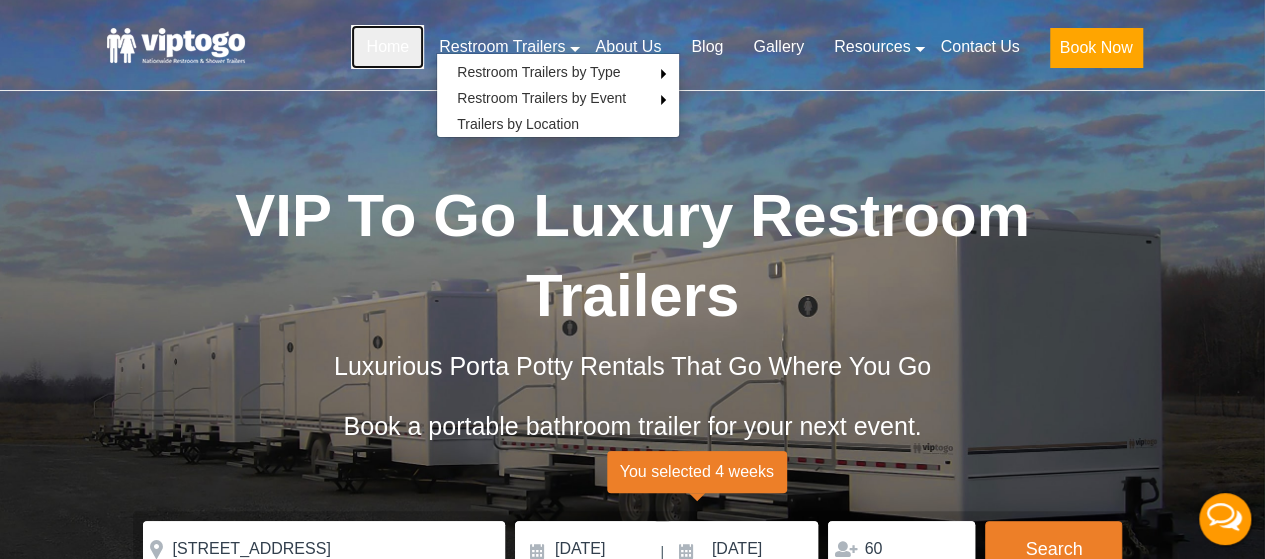 click on "Home" at bounding box center (387, 47) 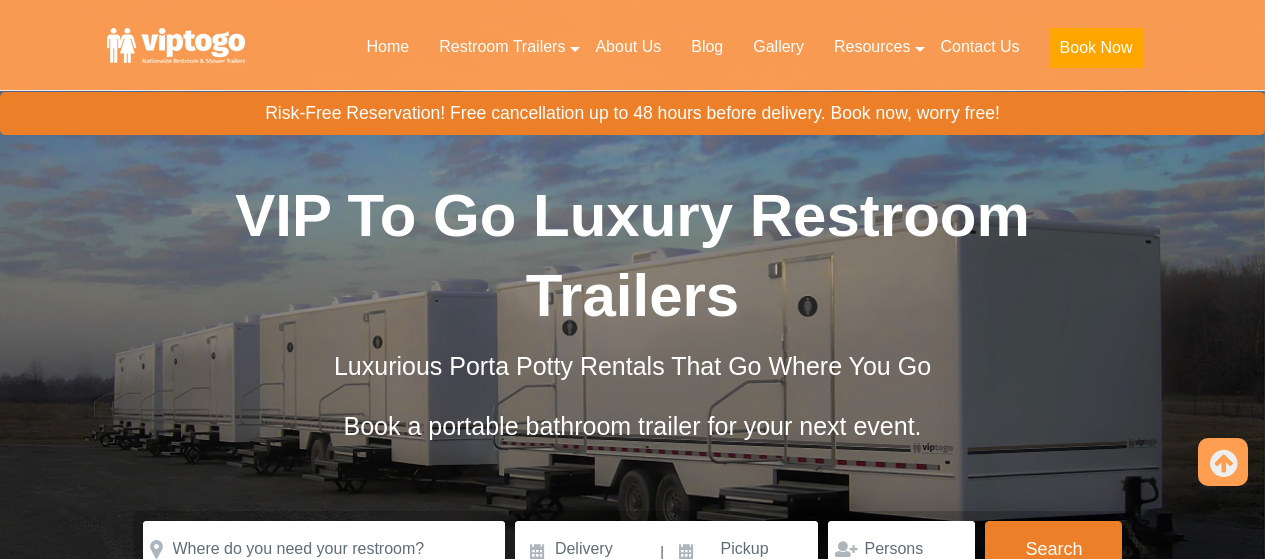 scroll, scrollTop: 709, scrollLeft: 0, axis: vertical 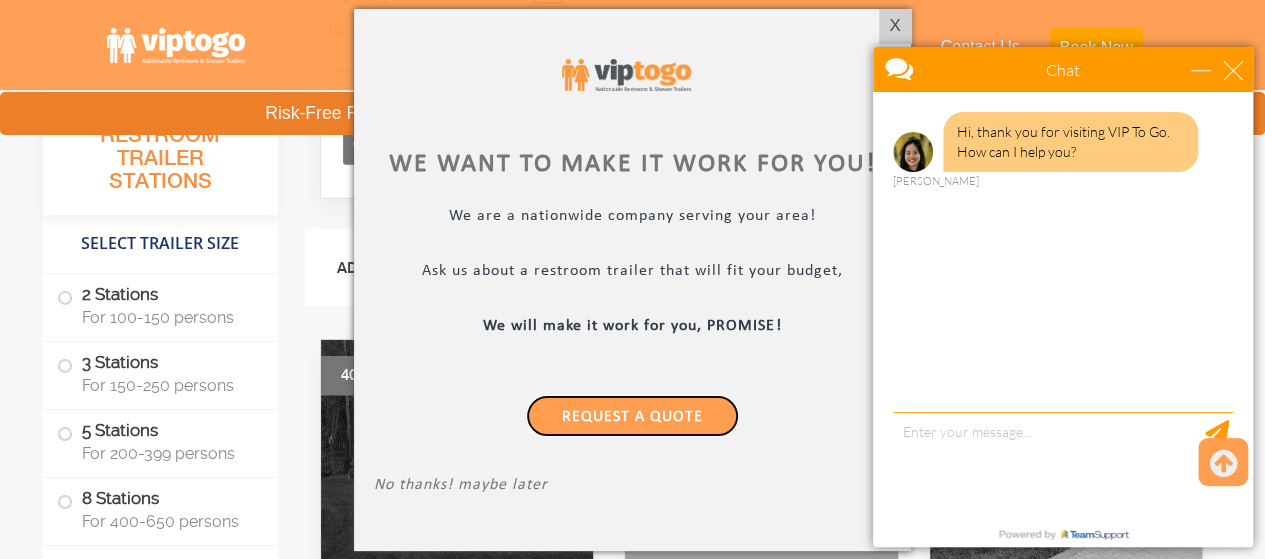 click on "Request a Quote" at bounding box center [632, 416] 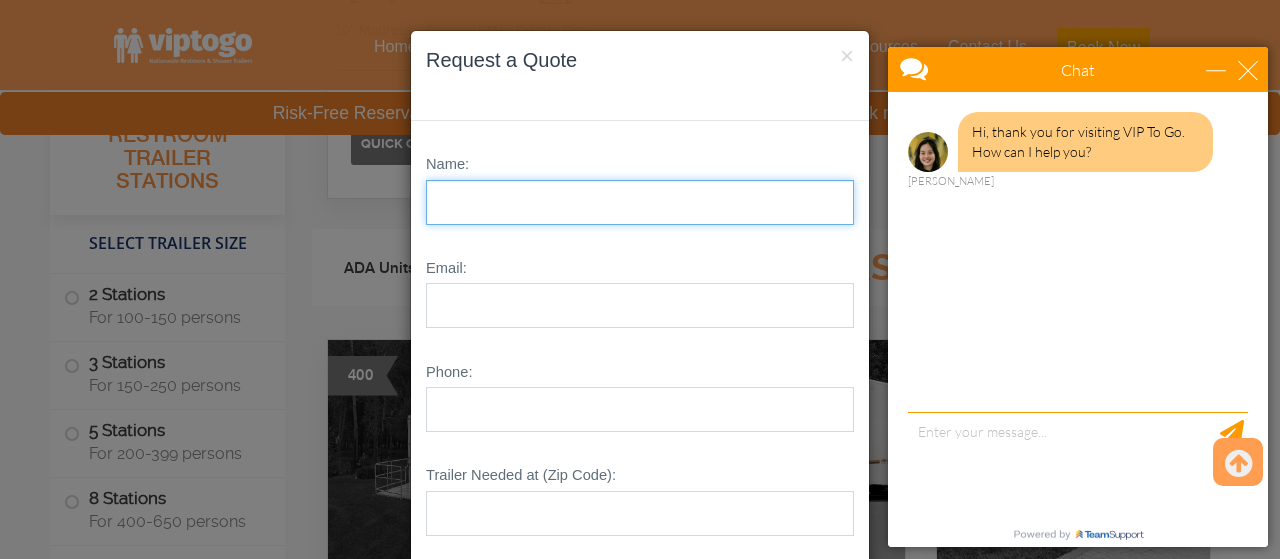 click on "Name:" at bounding box center (640, 202) 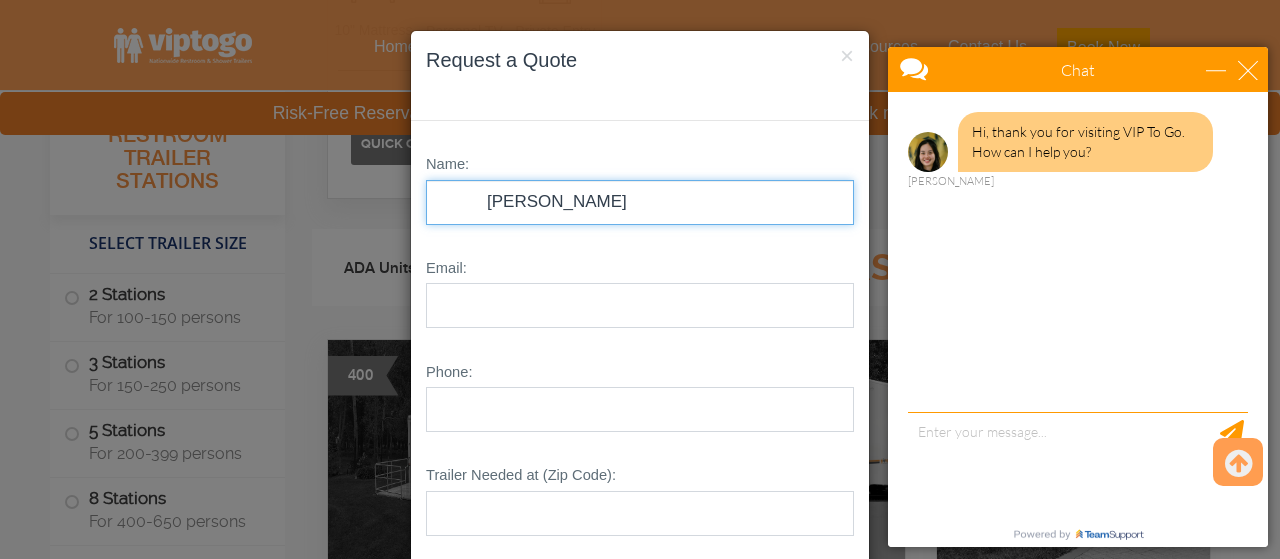 type on "[PERSON_NAME]" 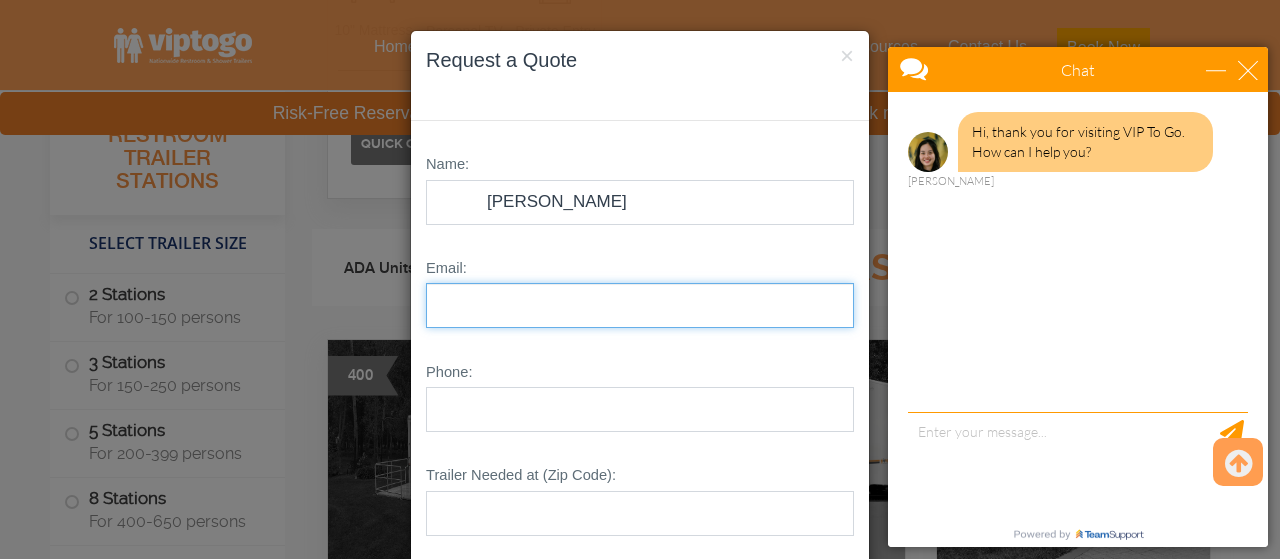 click on "Email:" at bounding box center (640, 305) 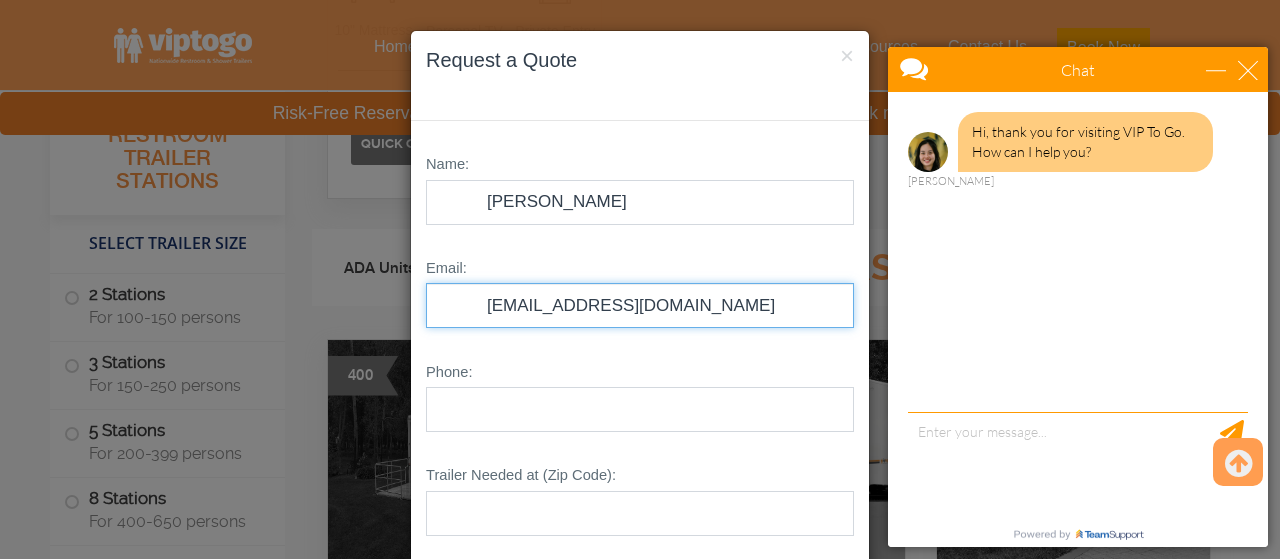 type on "[EMAIL_ADDRESS][DOMAIN_NAME]" 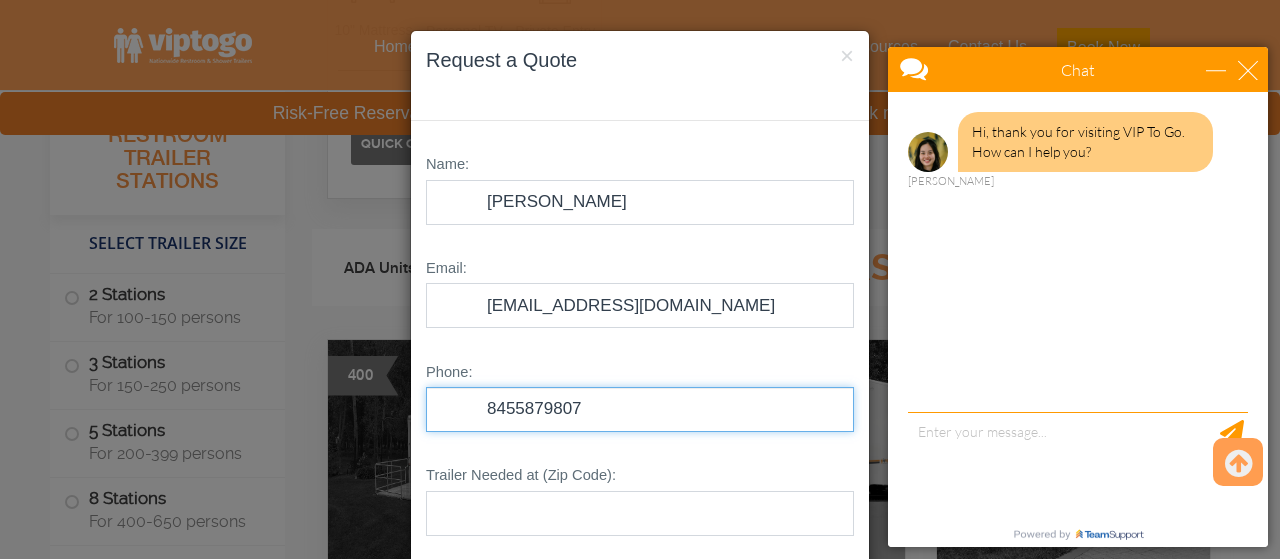 type on "8455879807" 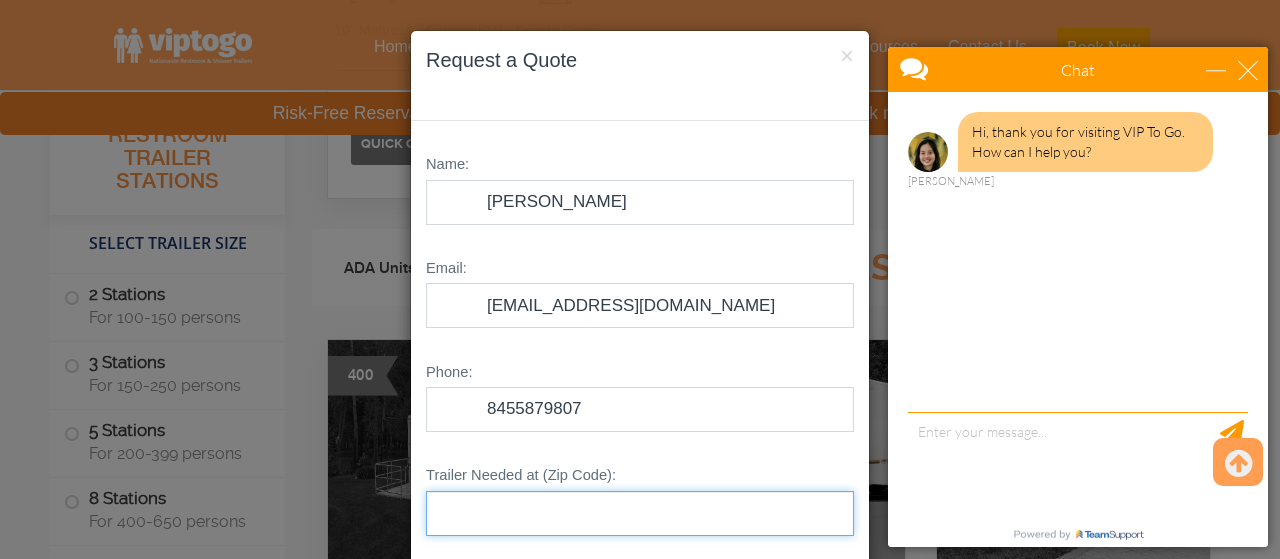click on "Trailer Needed at (Zip Code):" at bounding box center [640, 513] 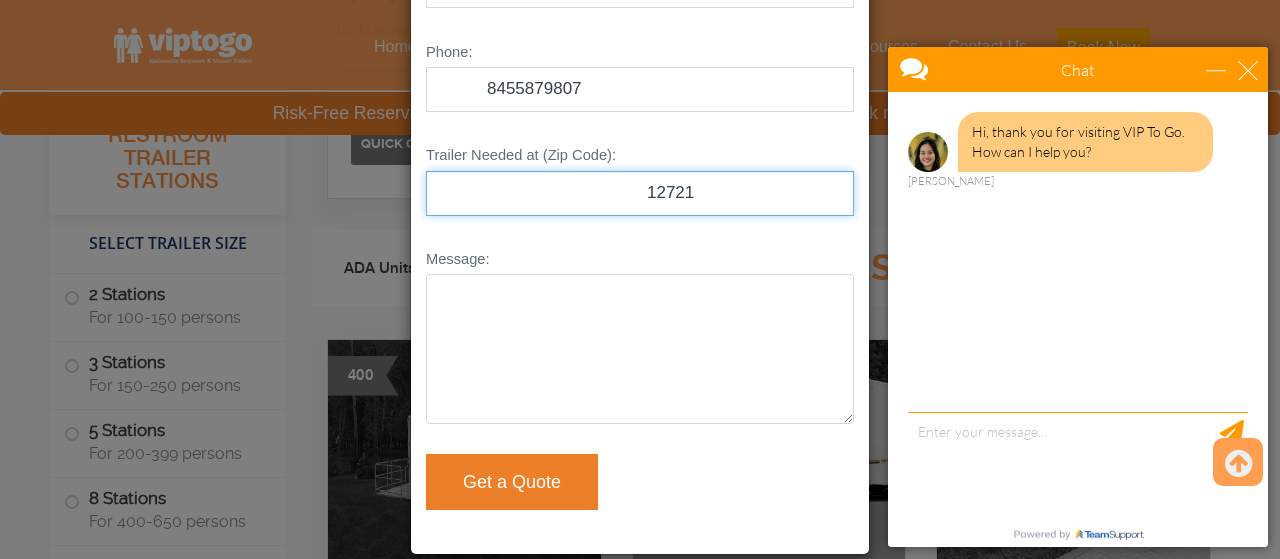 scroll, scrollTop: 321, scrollLeft: 0, axis: vertical 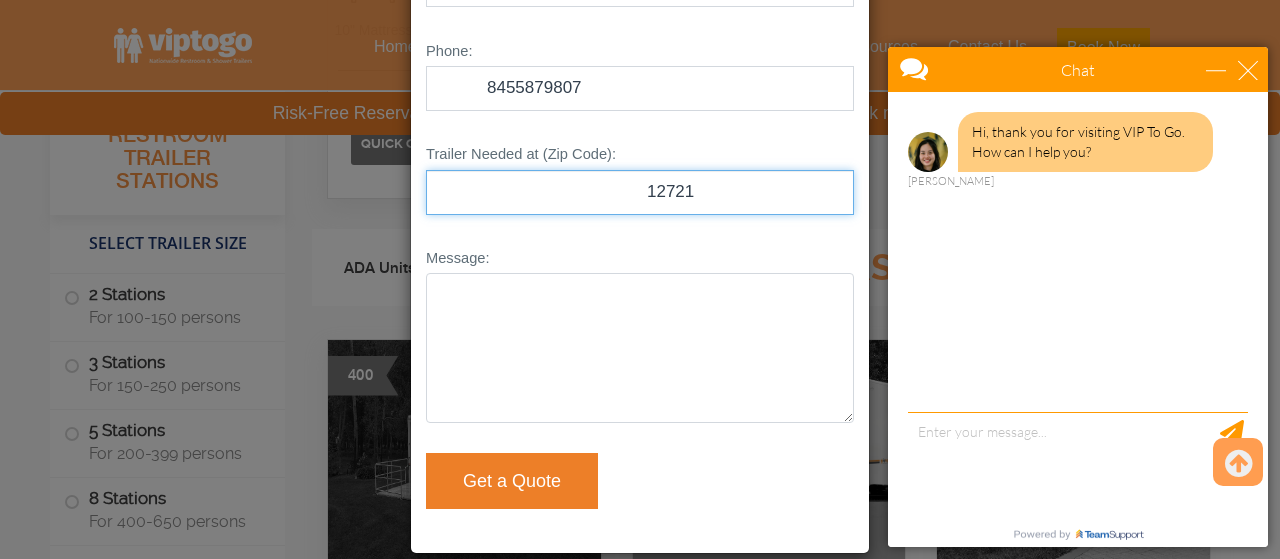 type on "12721" 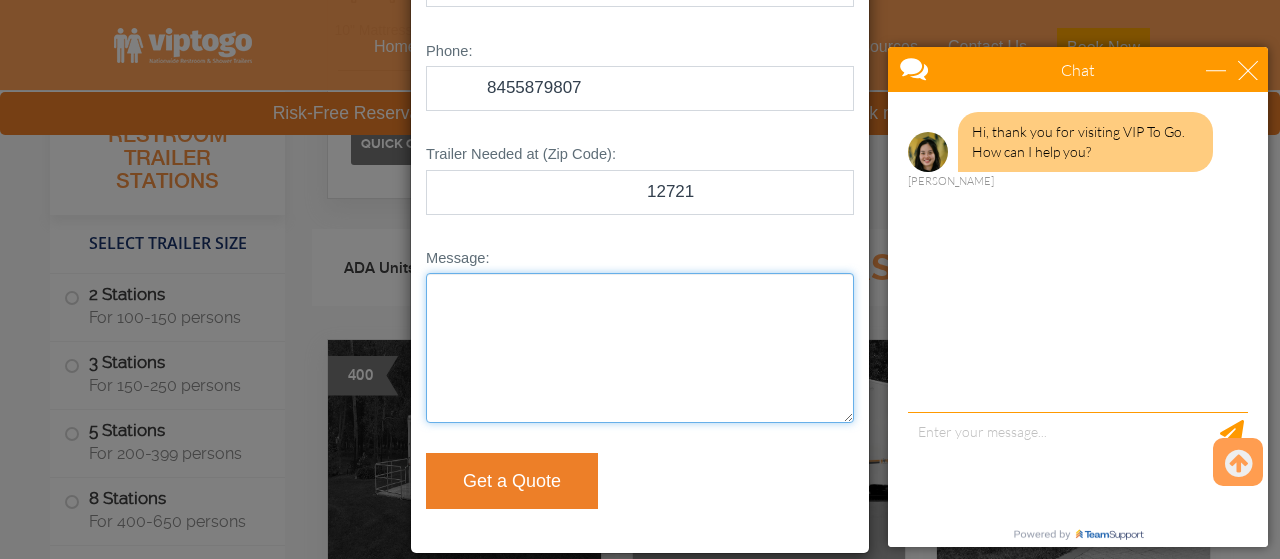 click on "Message:" at bounding box center [640, 348] 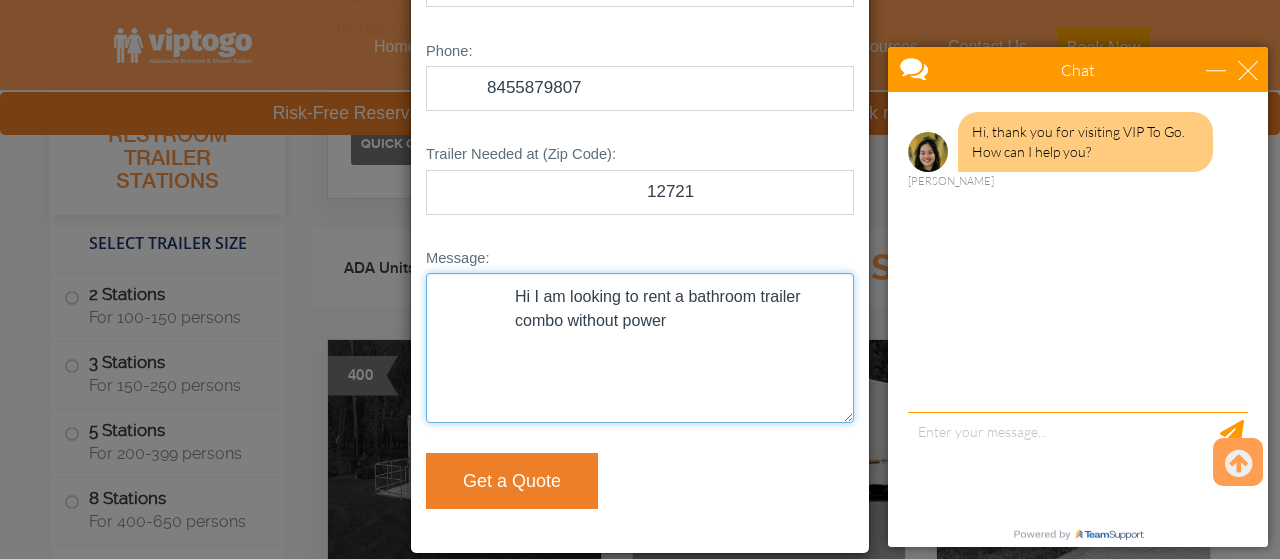 click on "Hi I am looking to rent a bathroom trailer combo without power" at bounding box center [640, 348] 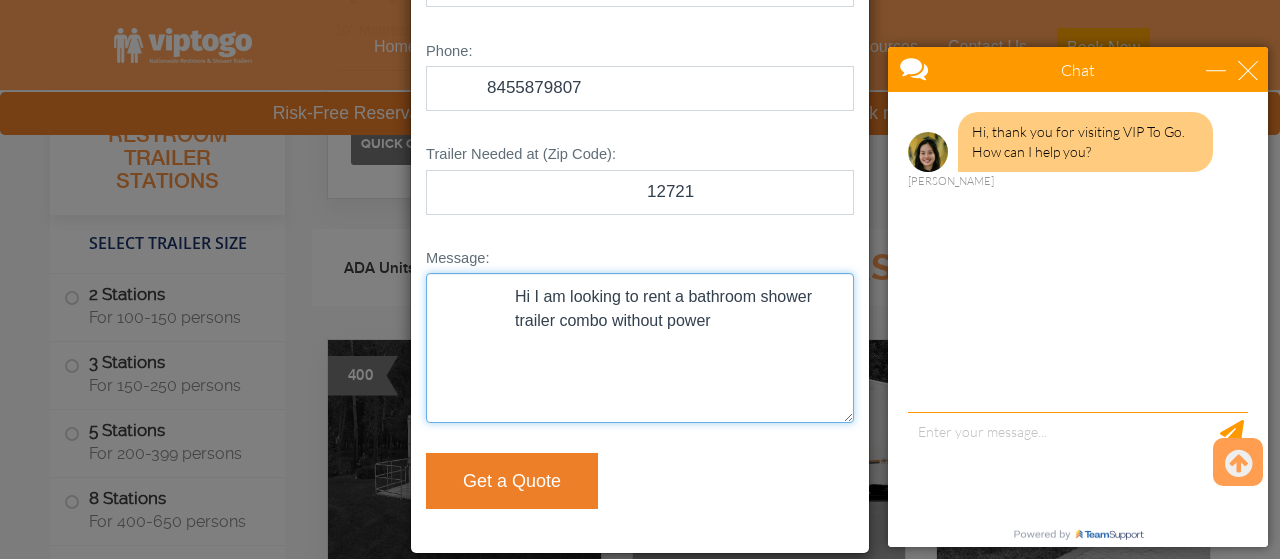 click on "Hi I am looking to rent a bathroom shower trailer combo without power" at bounding box center [640, 348] 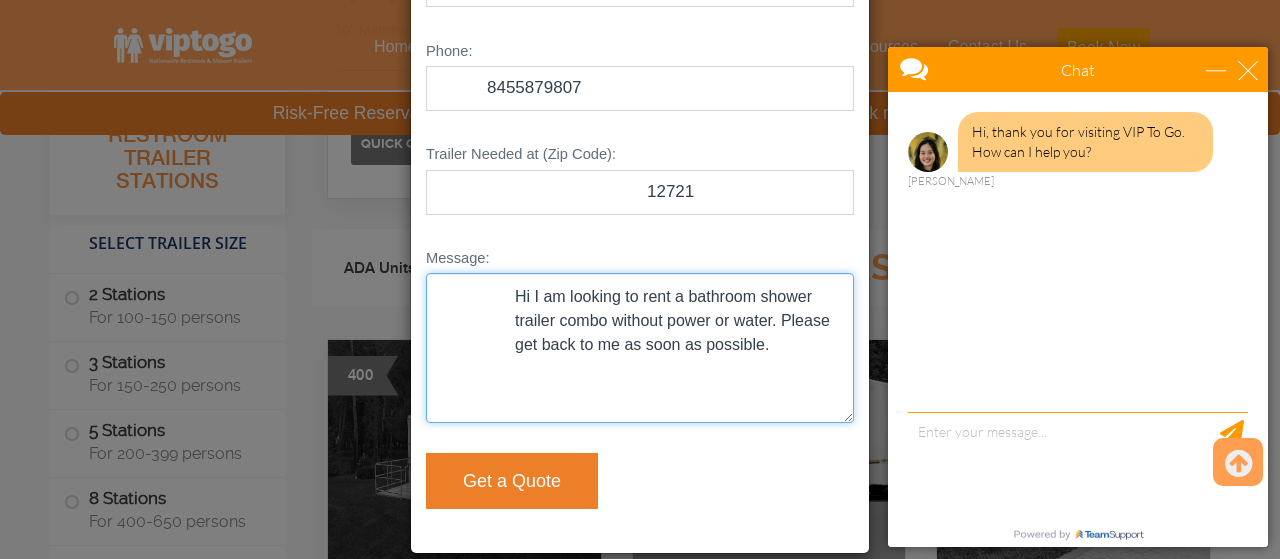 click on "Hi I am looking to rent a bathroom shower trailer combo without power or water. Please get back to me as soon as possible." at bounding box center [640, 348] 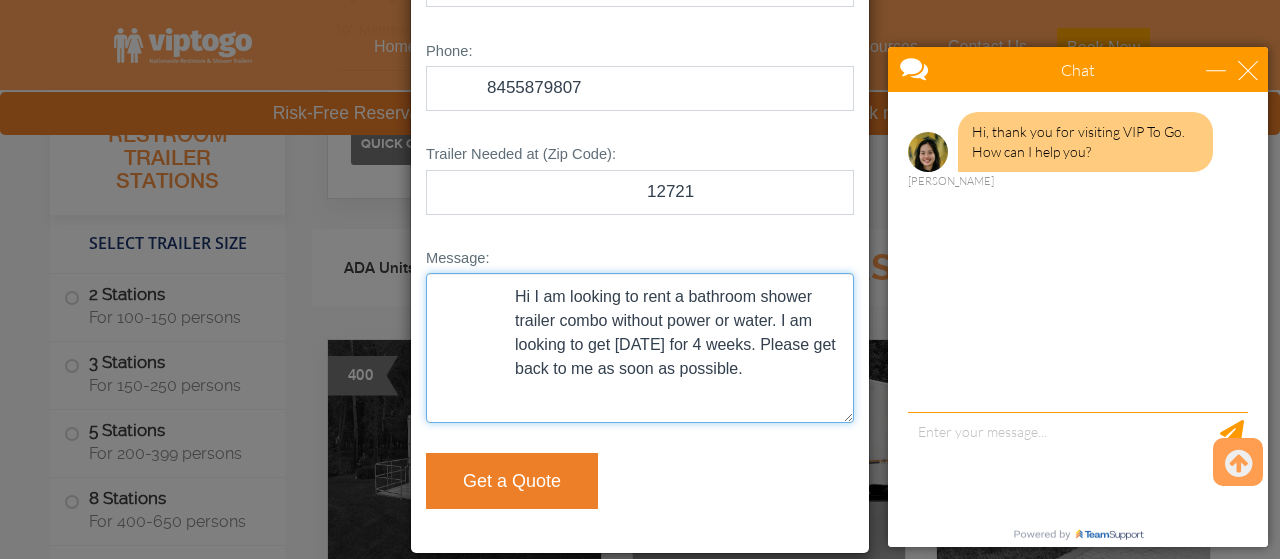 click on "Hi I am looking to rent a bathroom shower trailer combo without power or water. I am looking to get [DATE] for 4 weeks. Please get back to me as soon as possible." at bounding box center (640, 348) 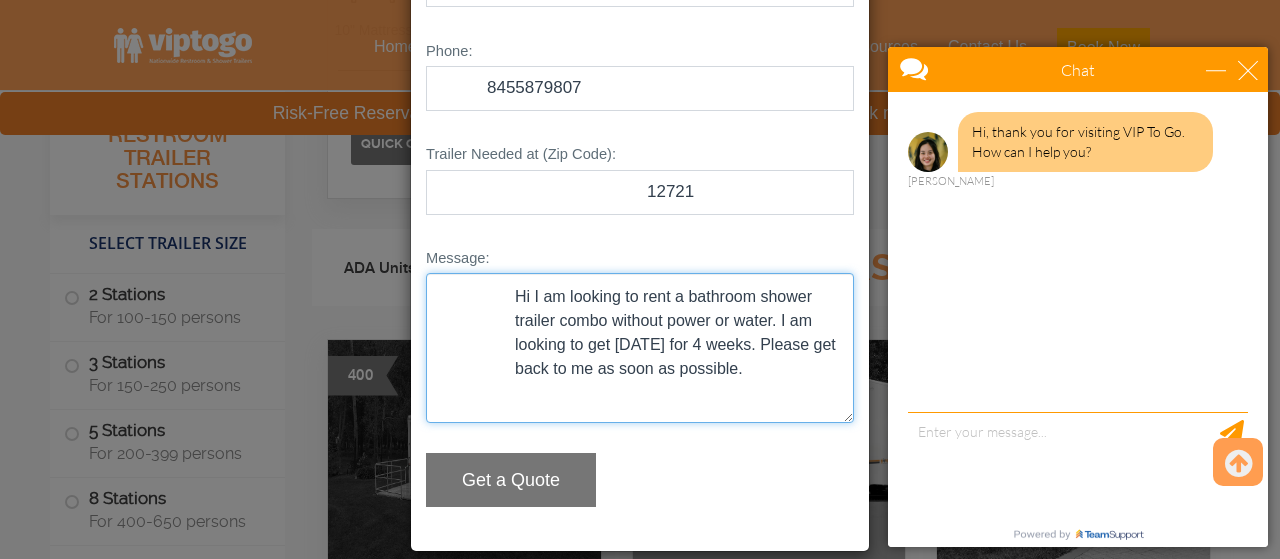 type on "Hi I am looking to rent a bathroom shower trailer combo without power or water. I am looking to get [DATE] for 4 weeks. Please get back to me as soon as possible." 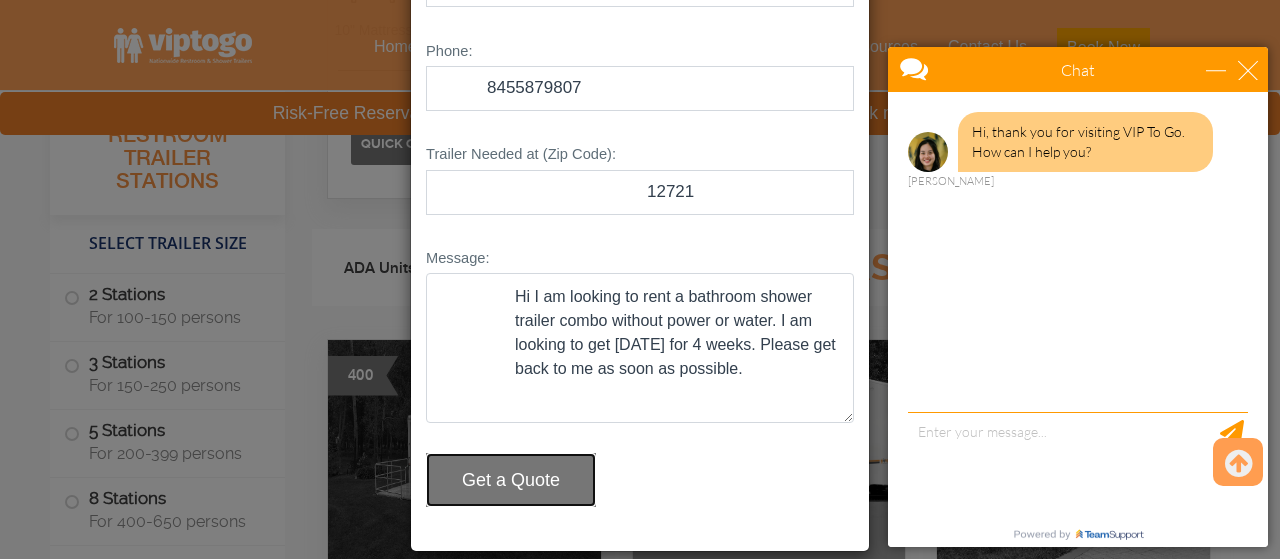 click on "Get a Quote" at bounding box center (511, 480) 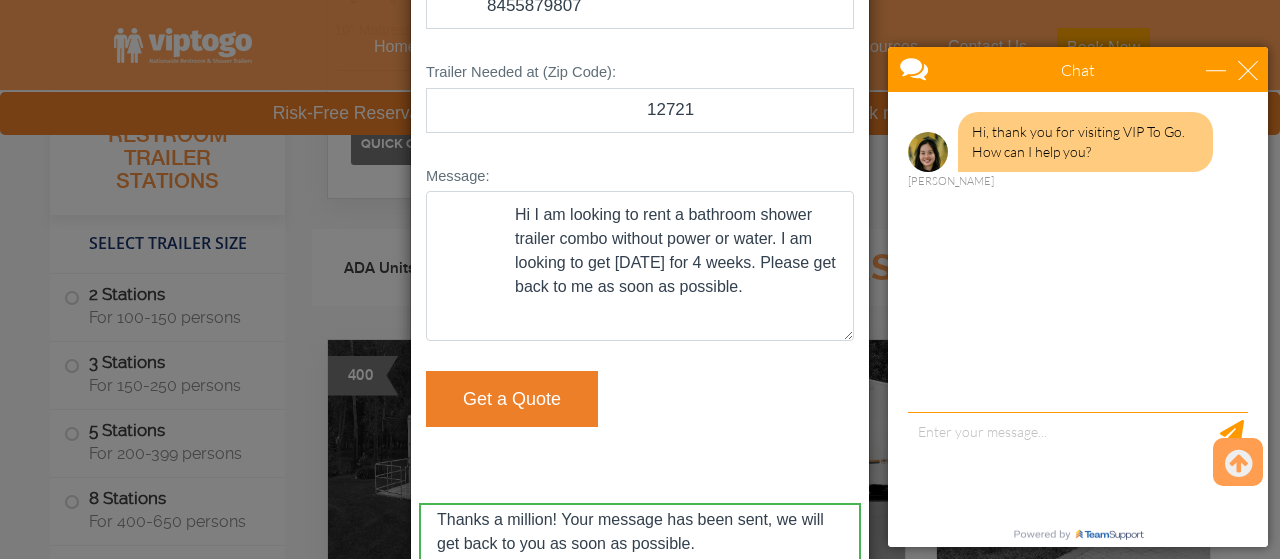 scroll, scrollTop: 450, scrollLeft: 0, axis: vertical 